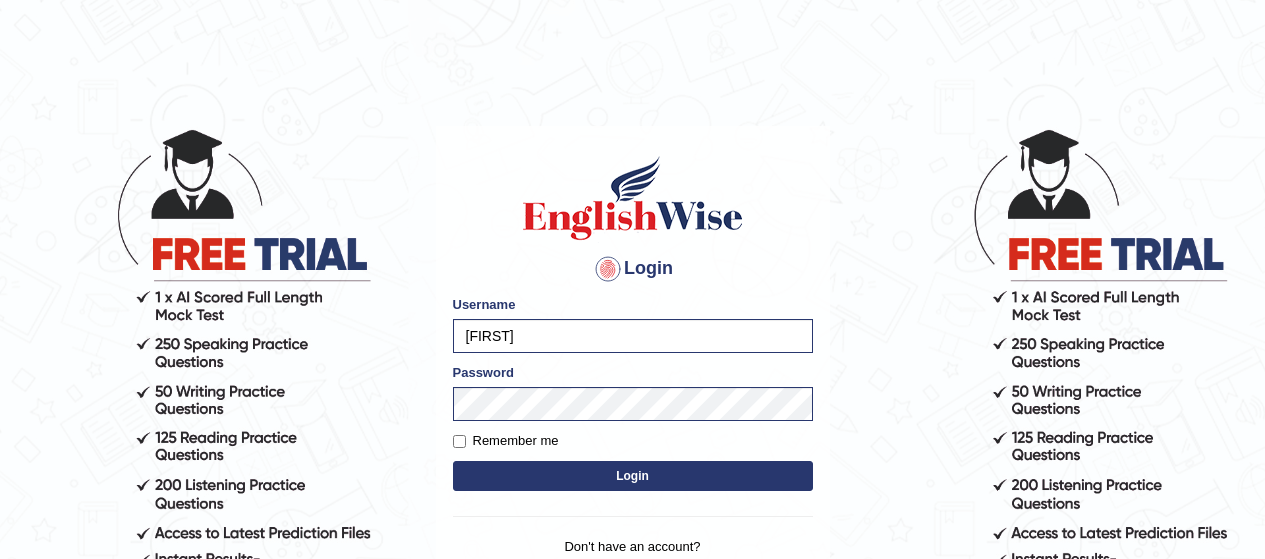 scroll, scrollTop: 0, scrollLeft: 0, axis: both 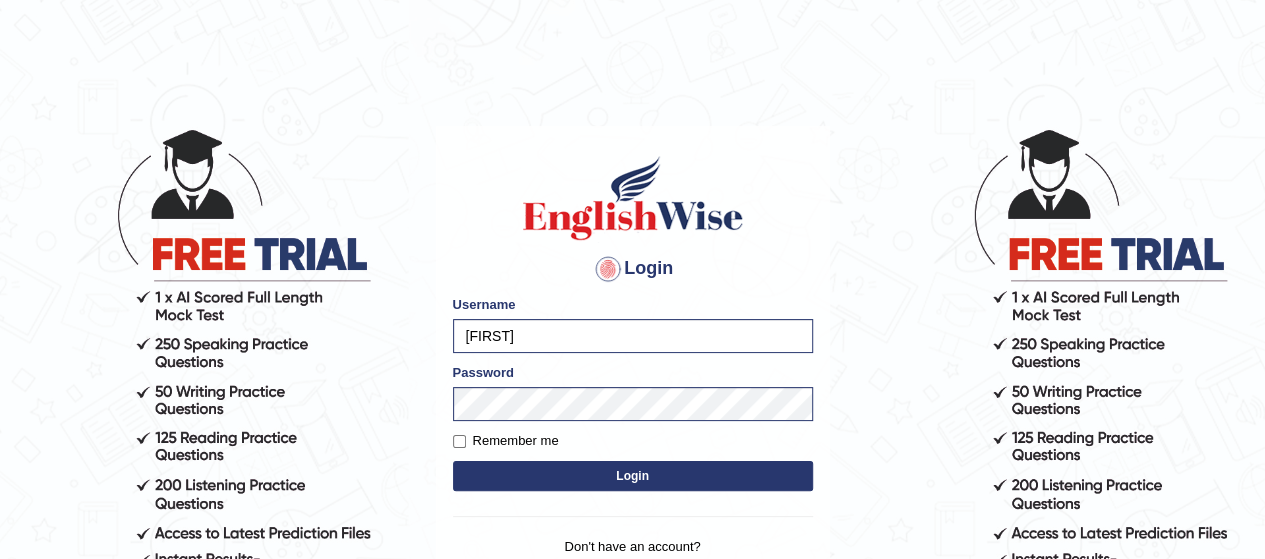 click on "Login" at bounding box center [633, 476] 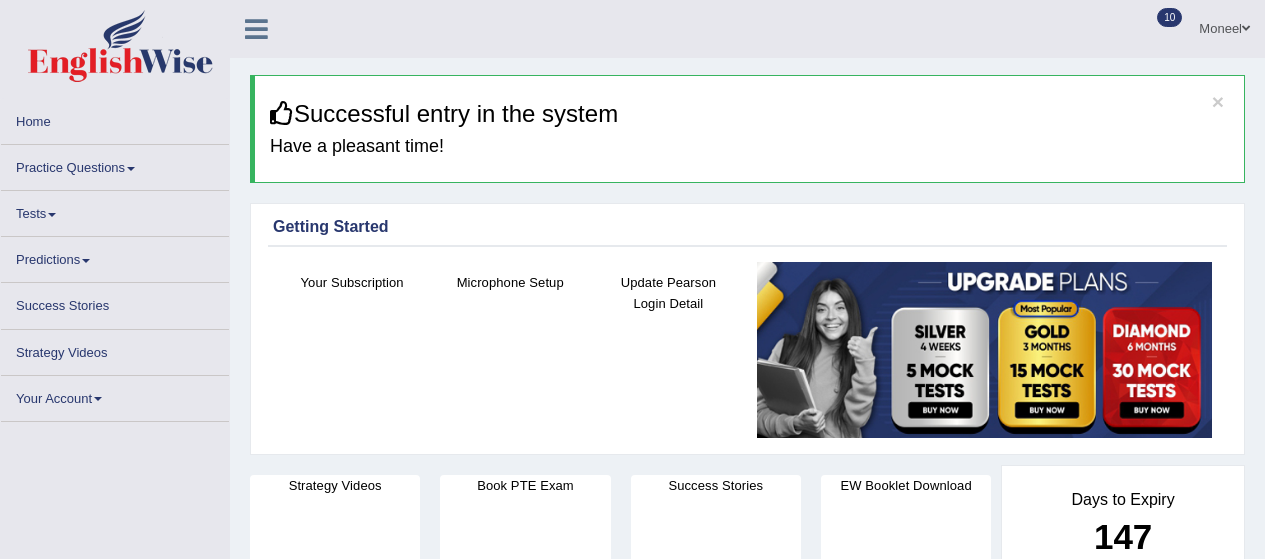 scroll, scrollTop: 0, scrollLeft: 0, axis: both 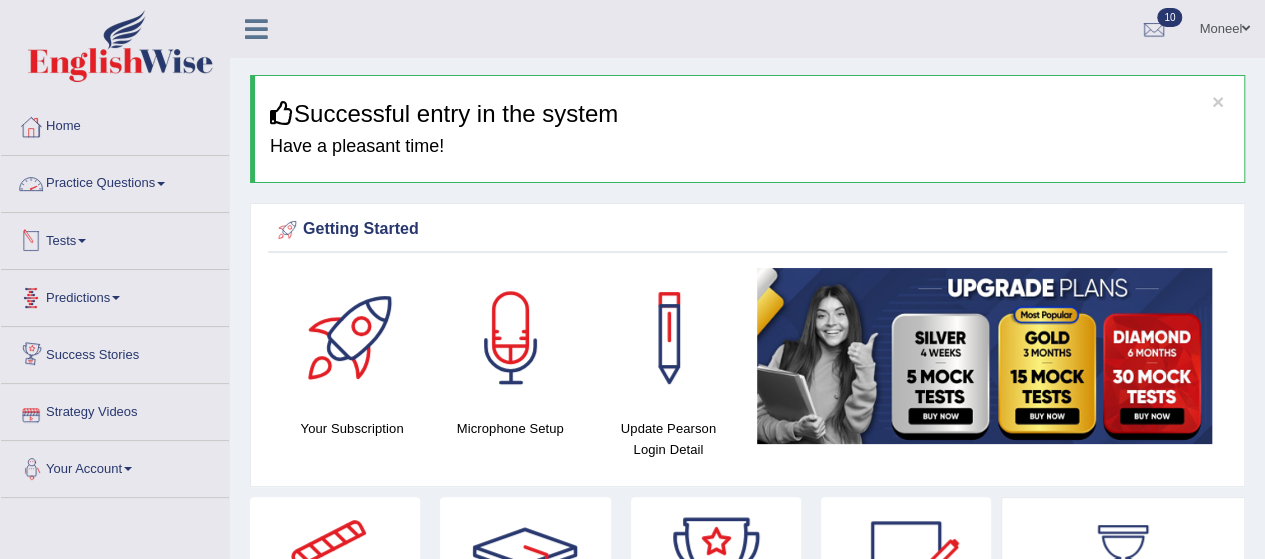 click on "Tests" at bounding box center [115, 238] 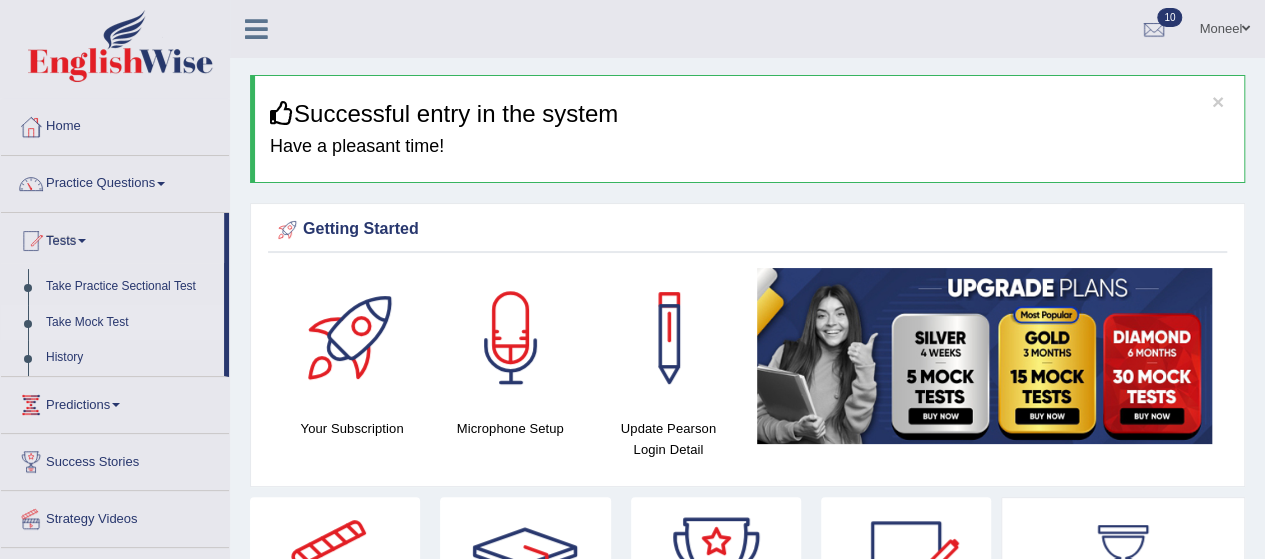 click on "Take Mock Test" at bounding box center (130, 323) 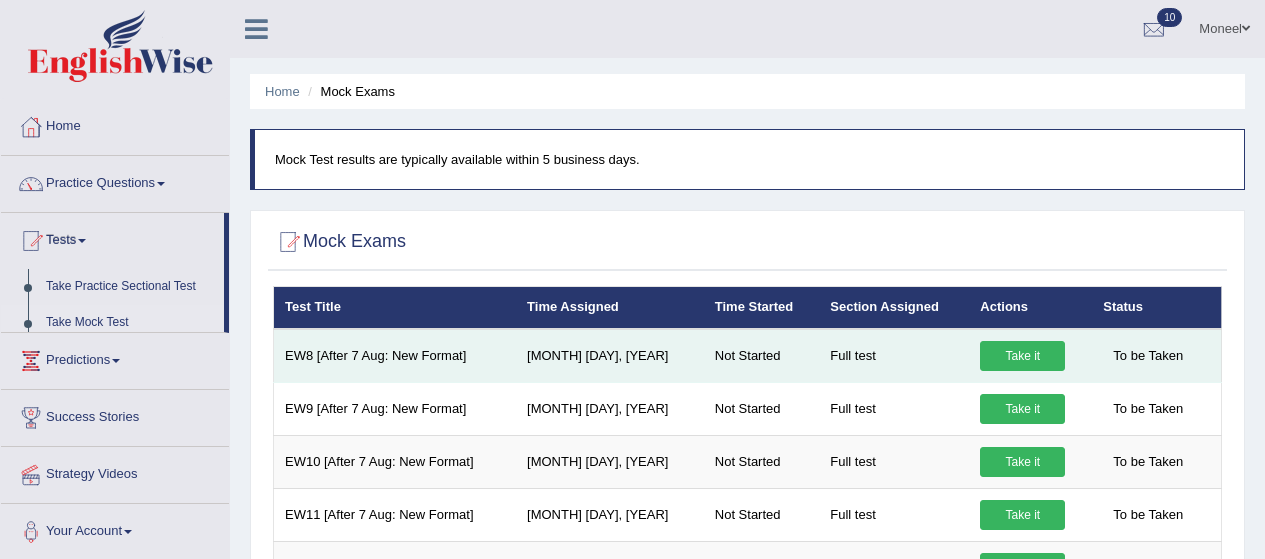 scroll, scrollTop: 0, scrollLeft: 0, axis: both 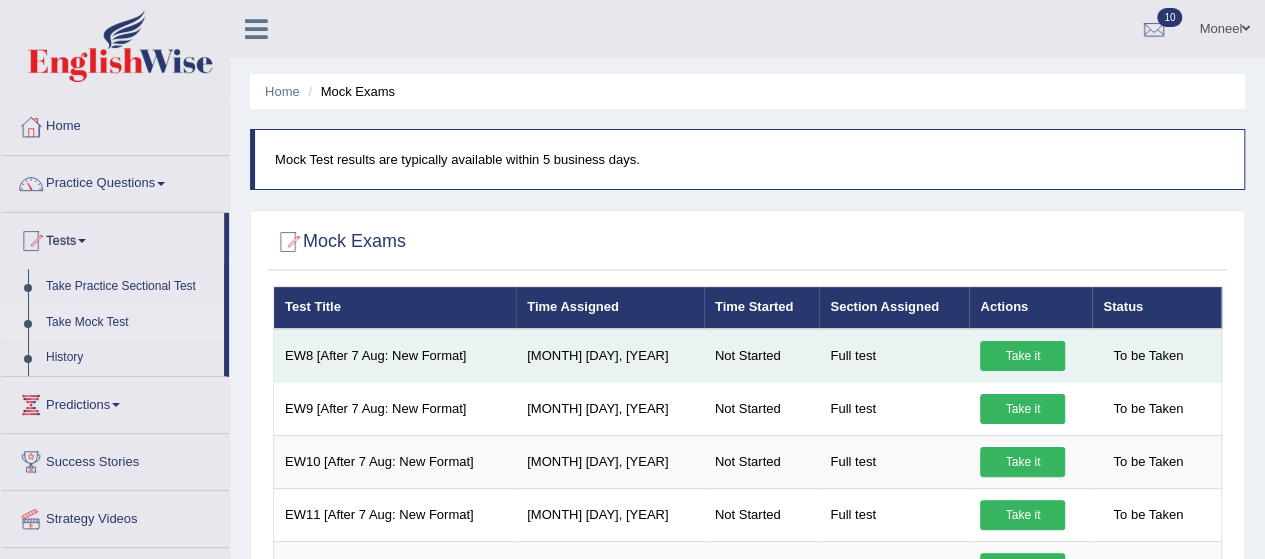 click on "Take it" at bounding box center (1022, 356) 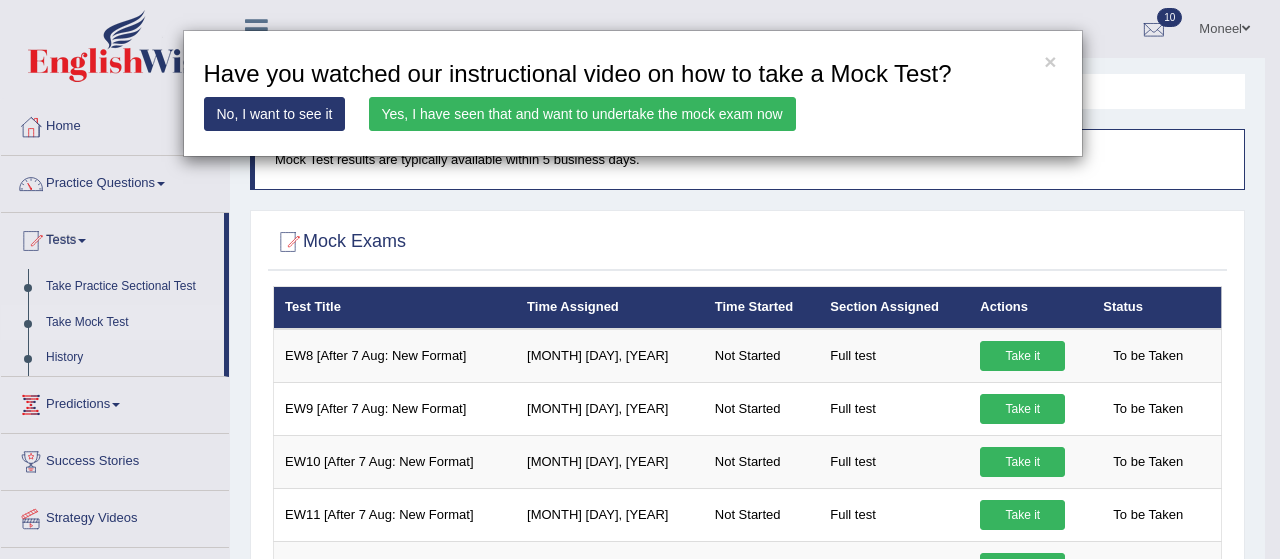 click on "Yes, I have seen that and want to undertake the mock exam now" at bounding box center [582, 114] 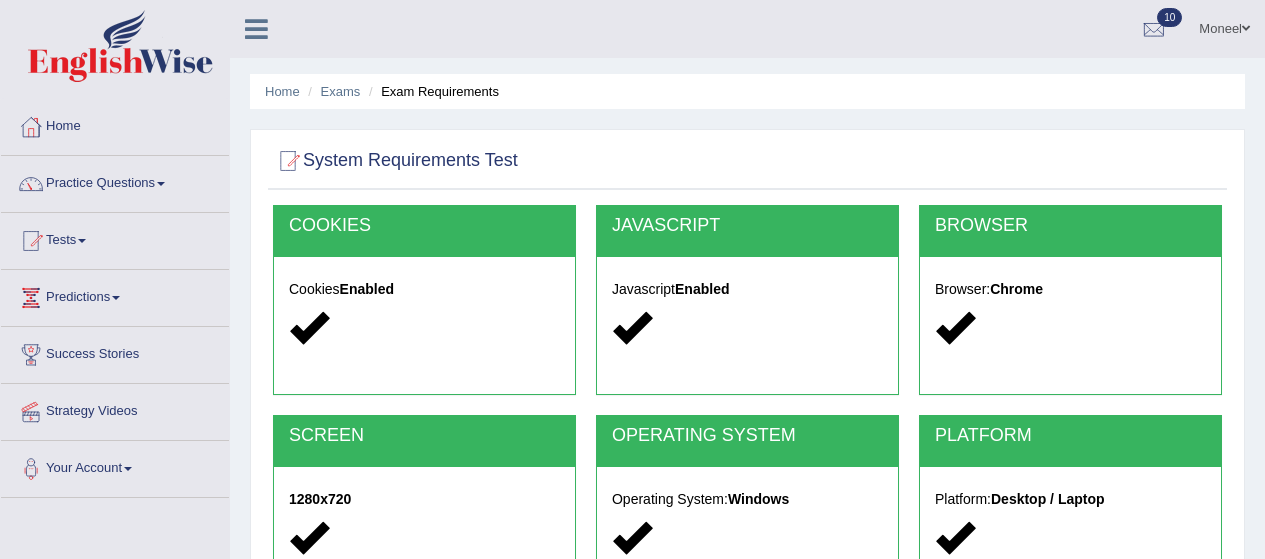 scroll, scrollTop: 0, scrollLeft: 0, axis: both 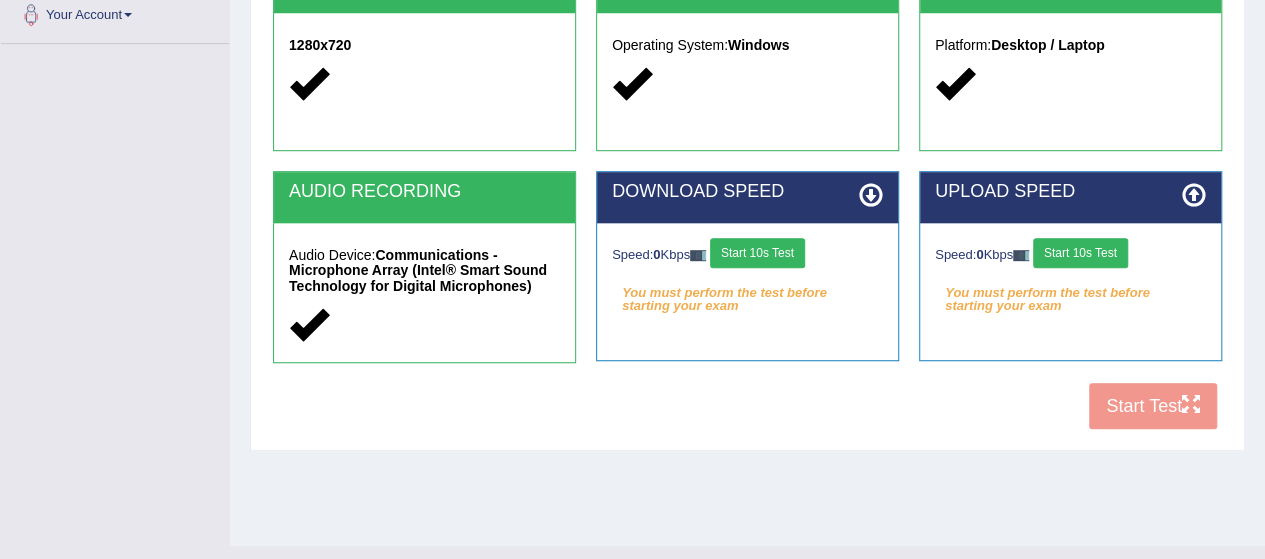 click on "Start 10s Test" at bounding box center [757, 253] 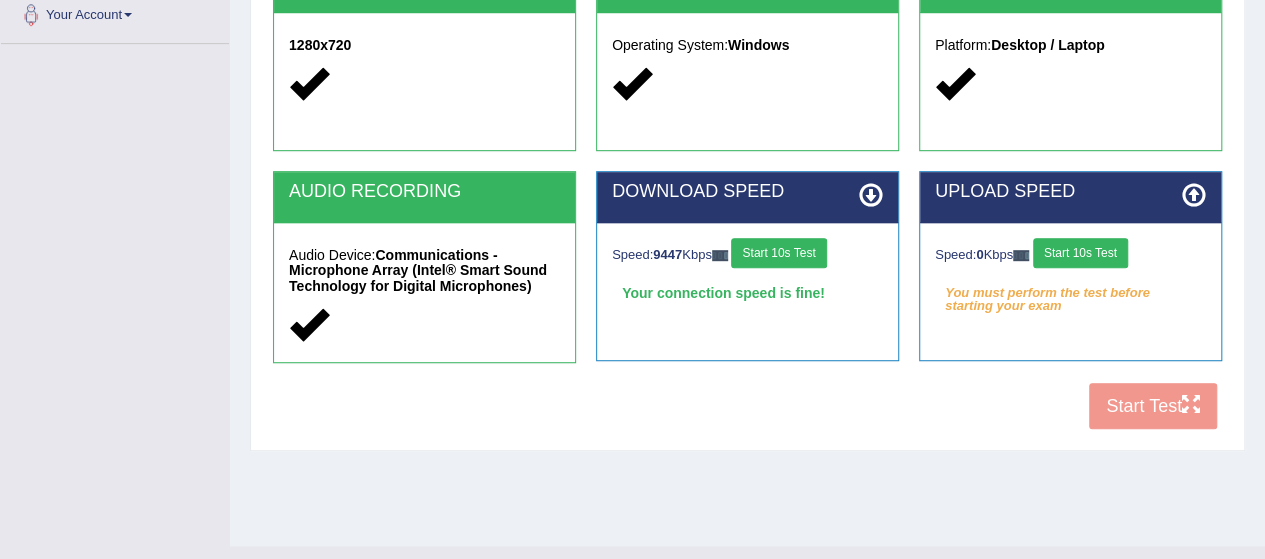click on "Start 10s Test" at bounding box center [1080, 253] 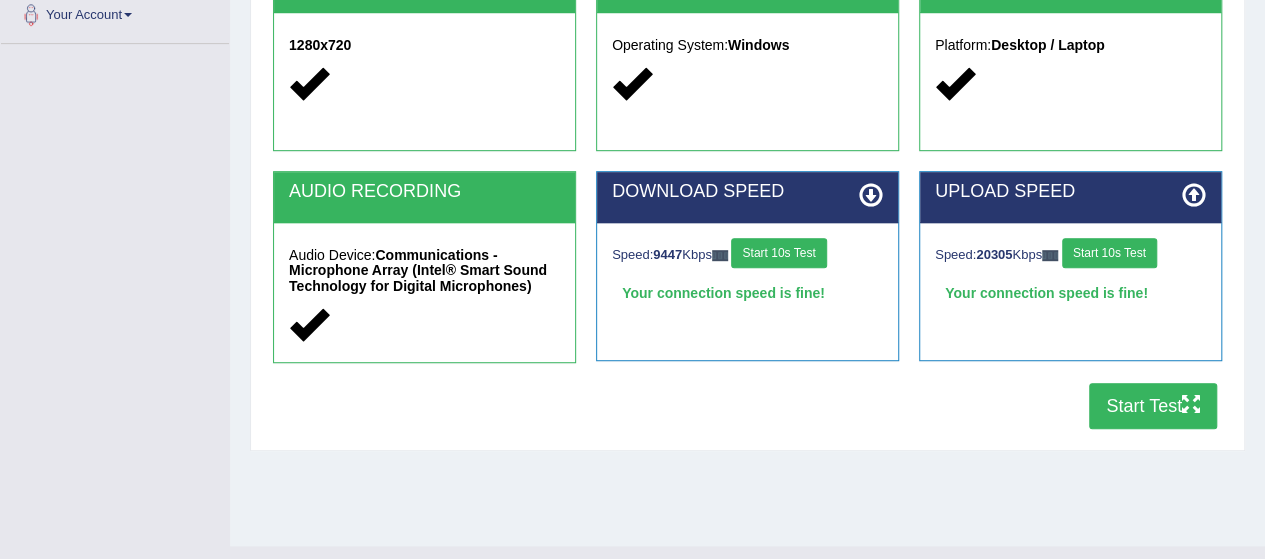 click on "Start Test" at bounding box center (1153, 406) 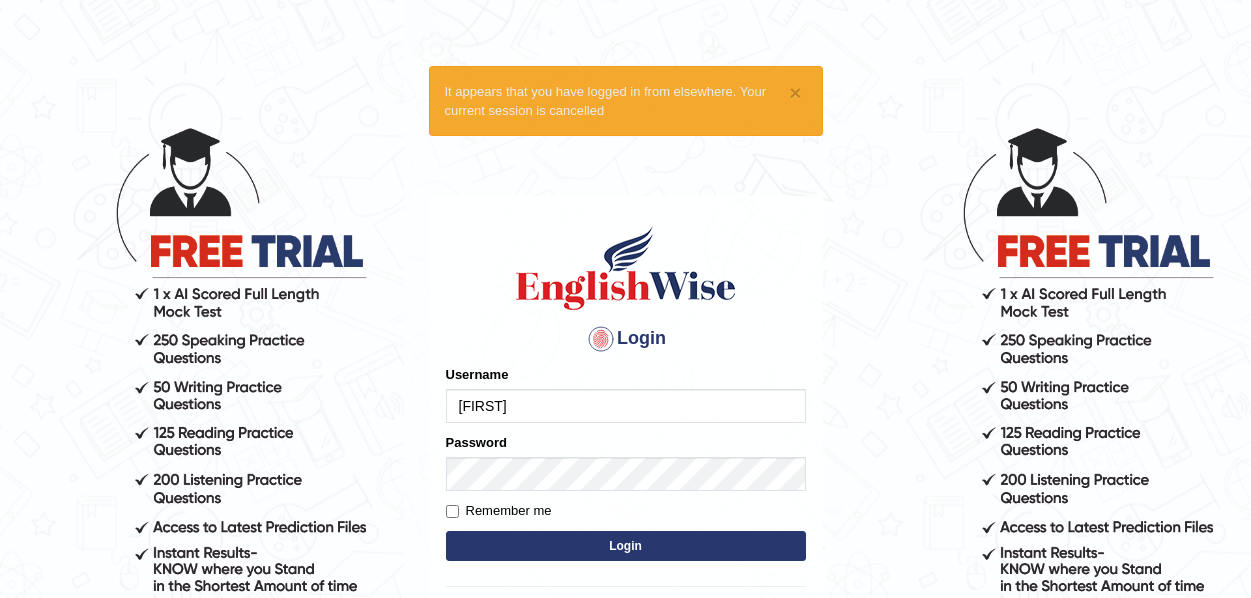 scroll, scrollTop: 0, scrollLeft: 0, axis: both 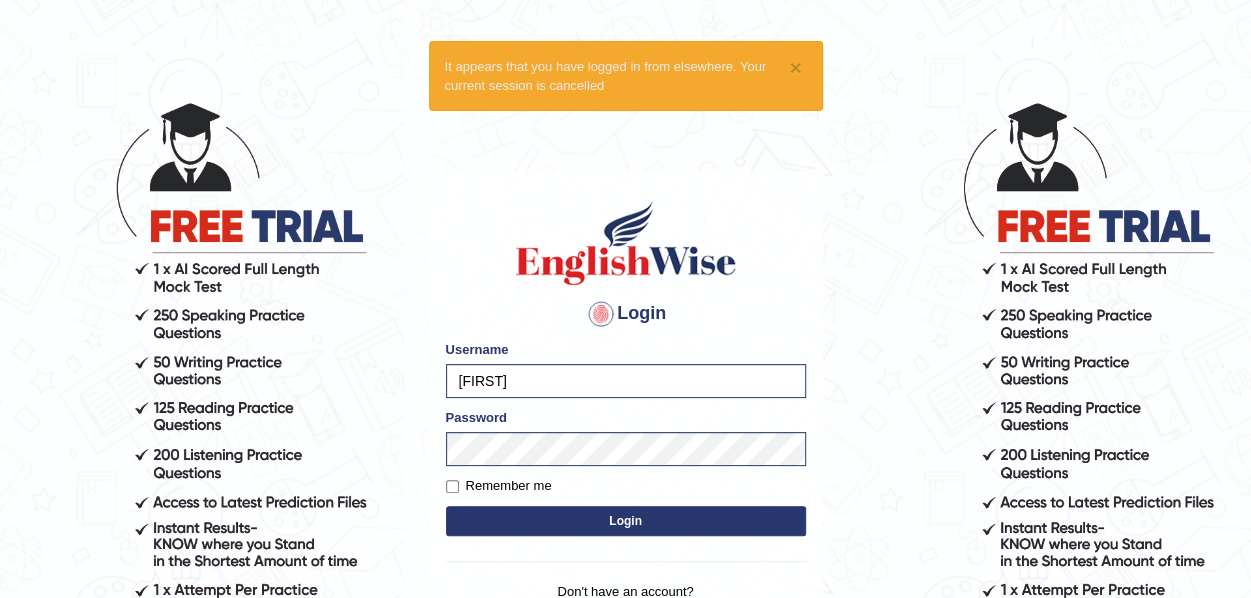 click on "Login" at bounding box center [626, 521] 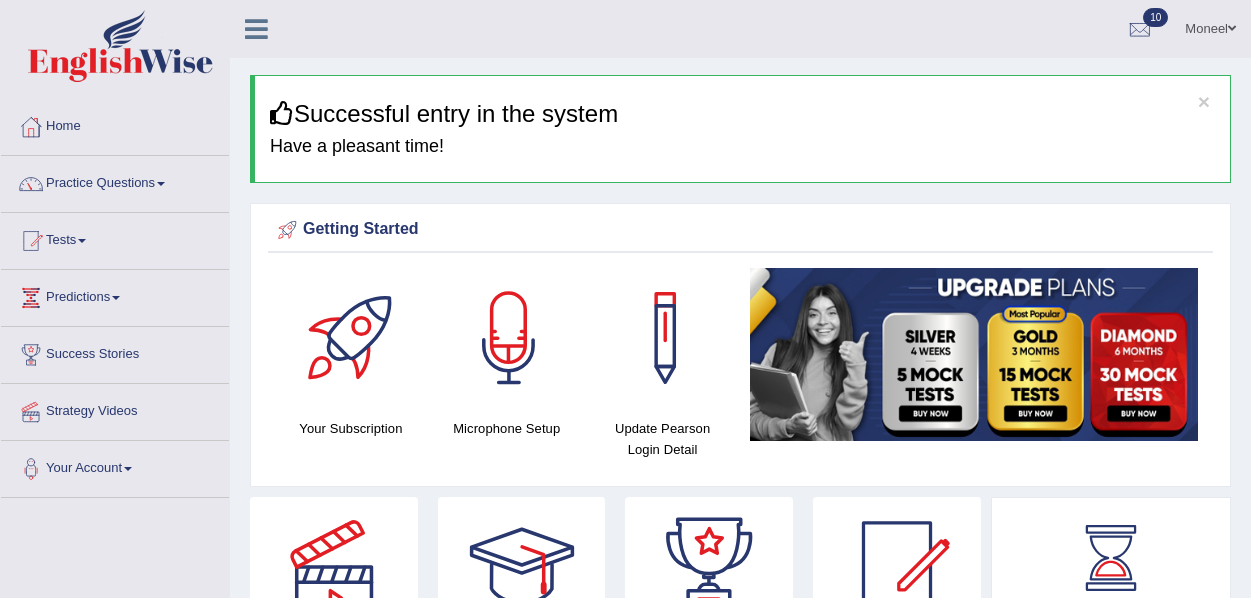 scroll, scrollTop: 0, scrollLeft: 0, axis: both 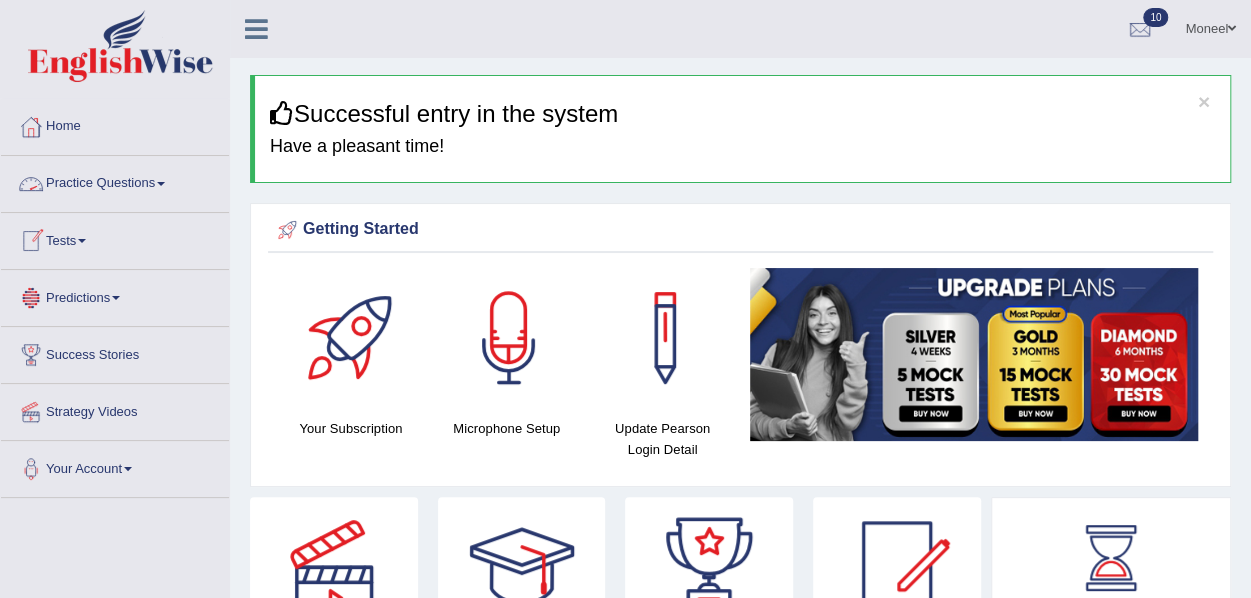 click on "Tests" at bounding box center [115, 238] 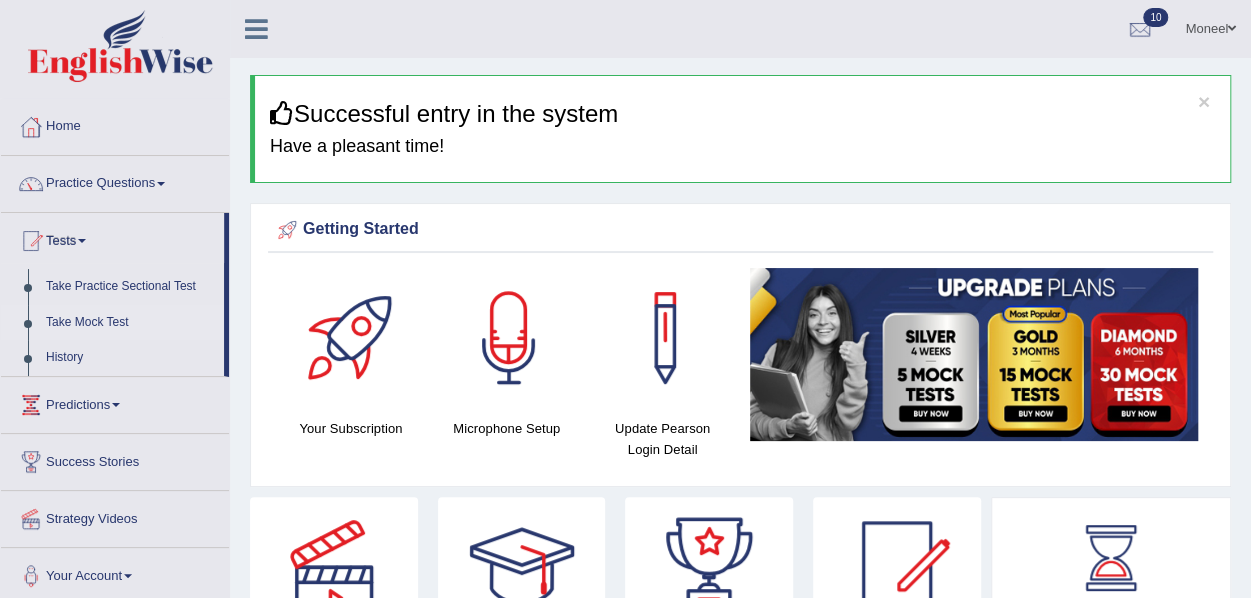 click on "Take Mock Test" at bounding box center [130, 323] 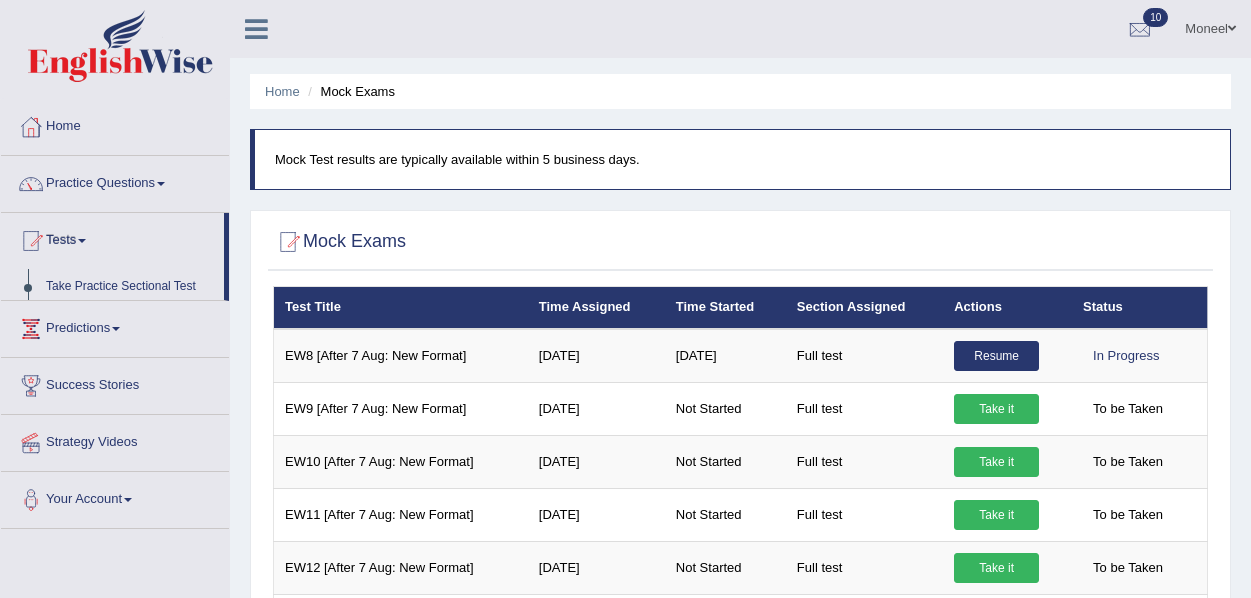 scroll, scrollTop: 0, scrollLeft: 0, axis: both 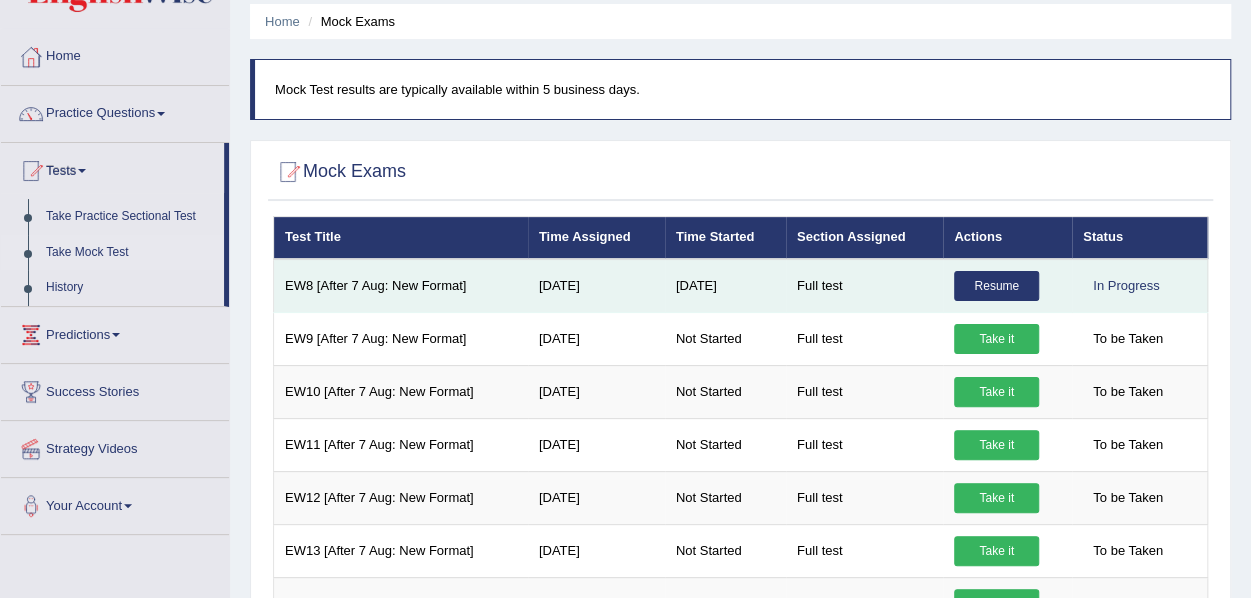 click on "Resume" at bounding box center [1007, 286] 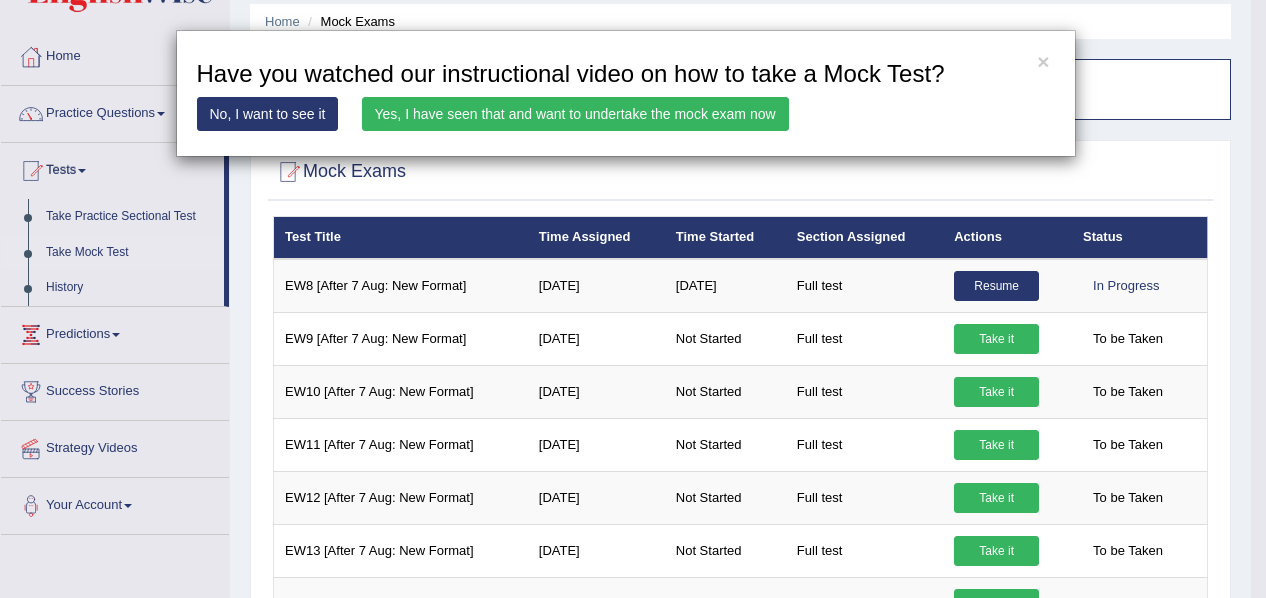 click on "Yes, I have seen that and want to undertake the mock exam now" at bounding box center [575, 114] 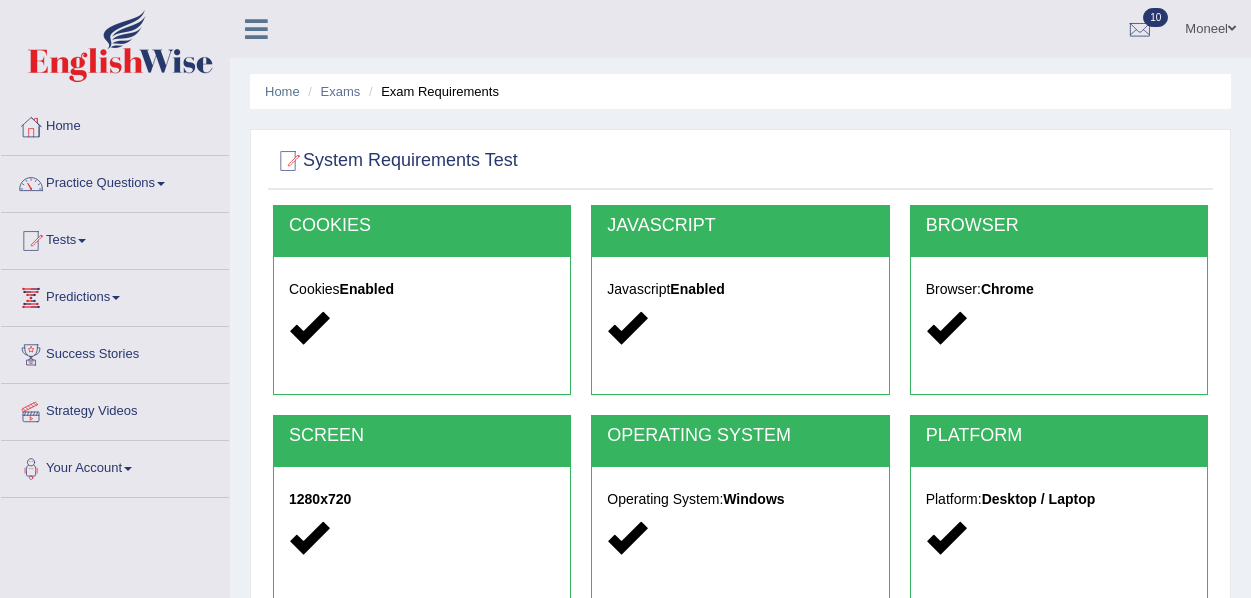 scroll, scrollTop: 0, scrollLeft: 0, axis: both 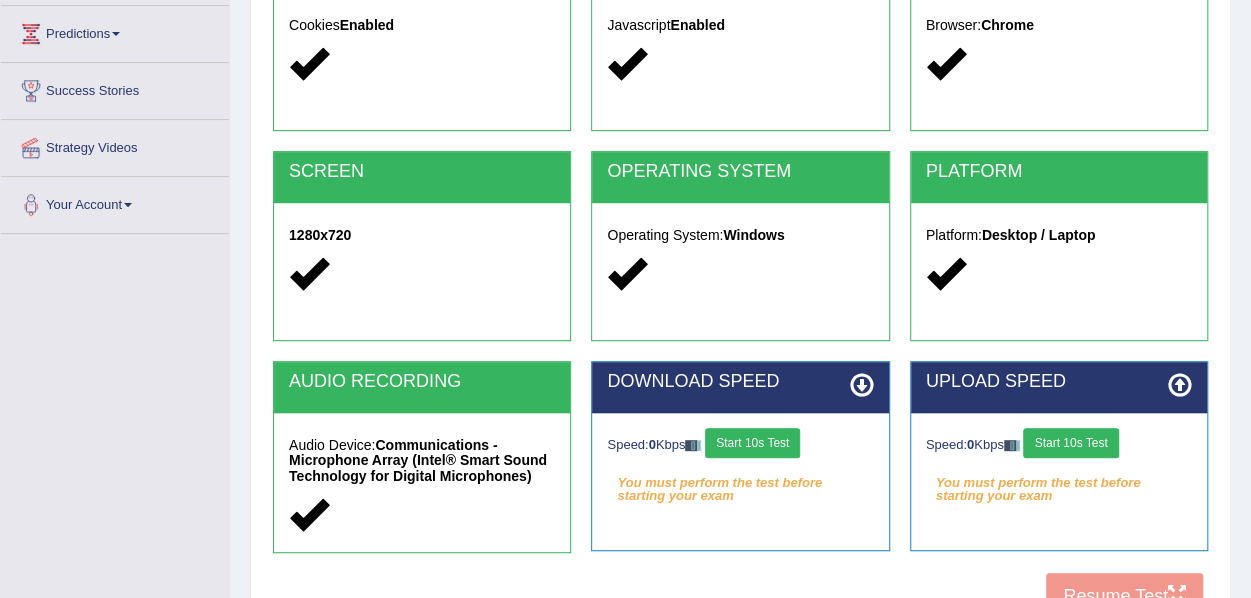 click on "Start 10s Test" at bounding box center [752, 443] 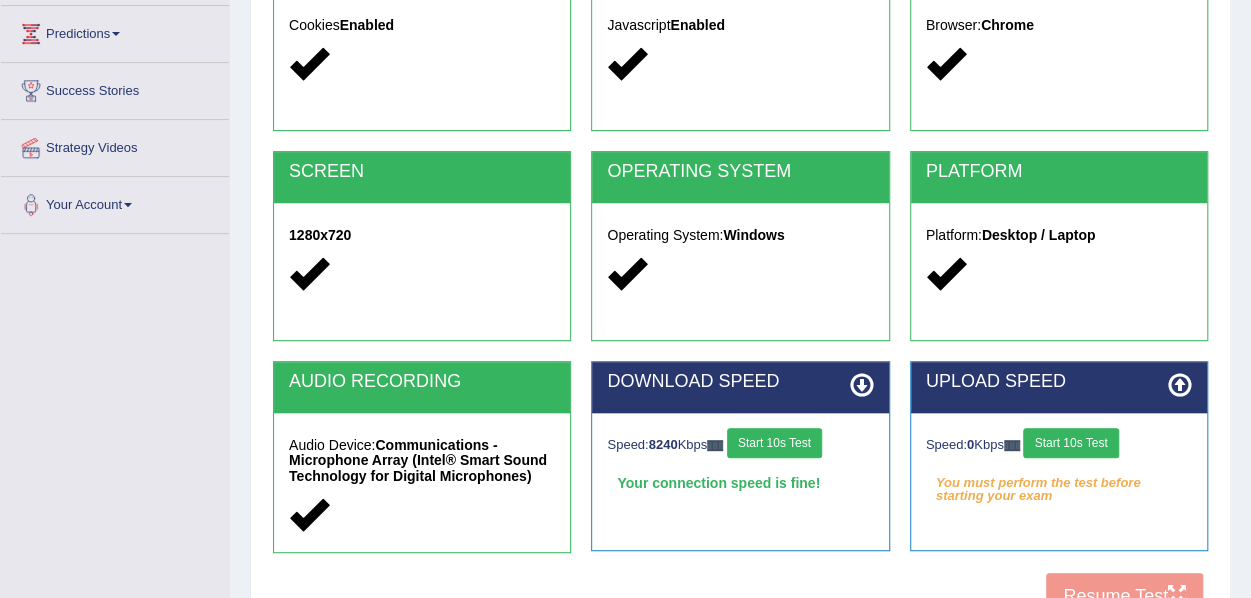 click on "Start 10s Test" at bounding box center [1070, 443] 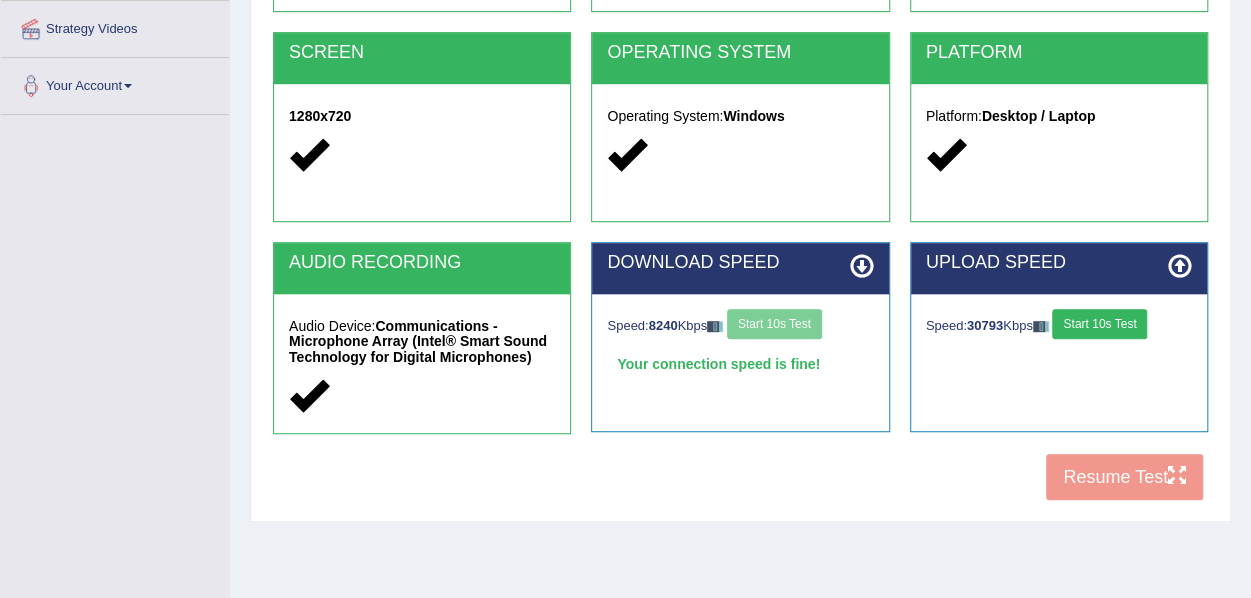 scroll, scrollTop: 384, scrollLeft: 0, axis: vertical 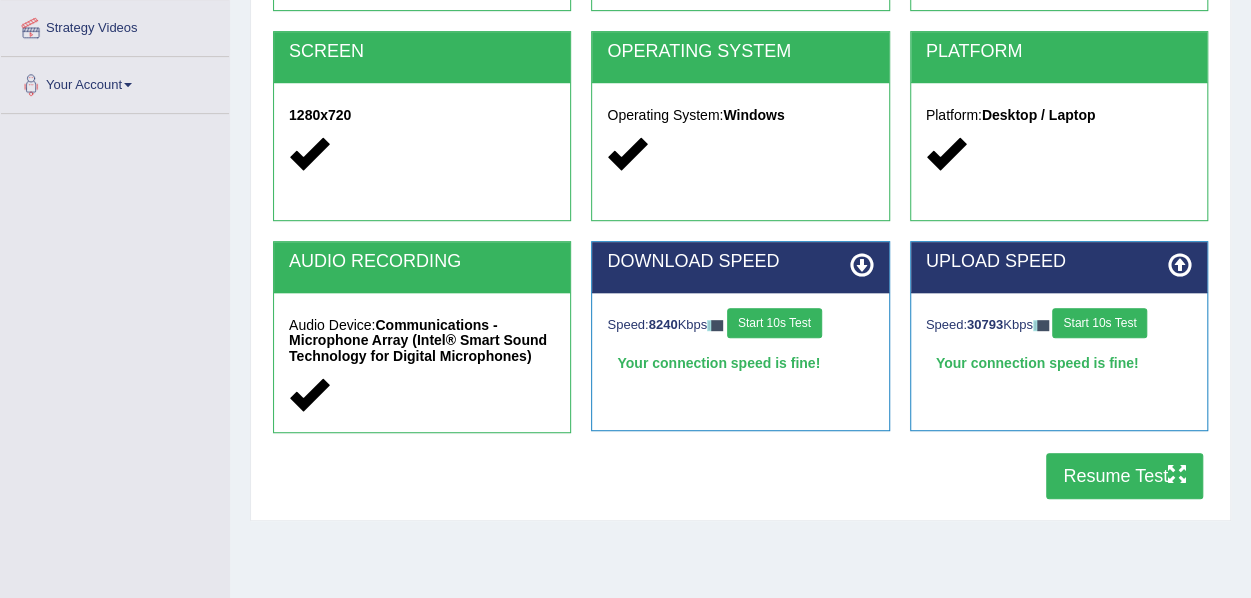 click on "Resume Test" at bounding box center [1124, 476] 